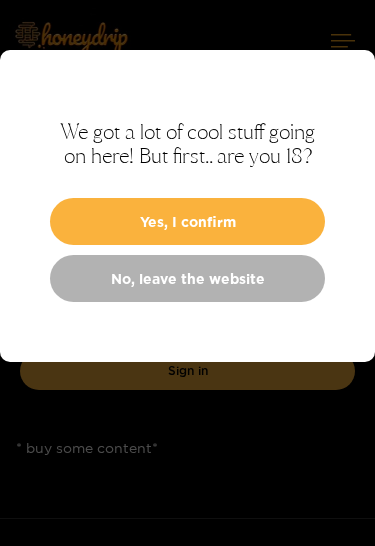 scroll, scrollTop: 0, scrollLeft: 0, axis: both 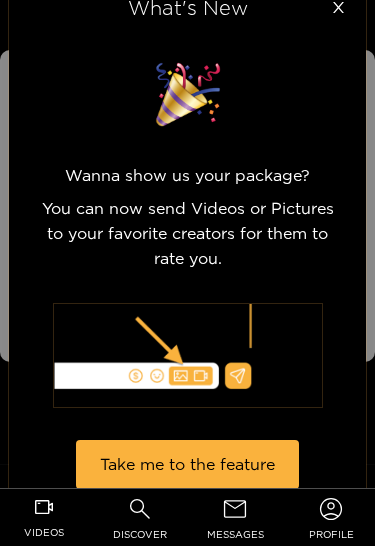 click on "Take me to the feature" at bounding box center [187, 464] 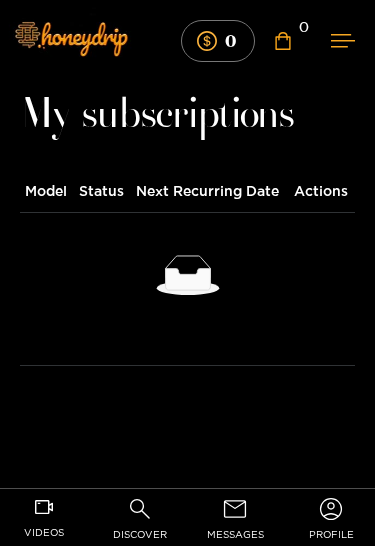 click on "videos" at bounding box center [44, 520] 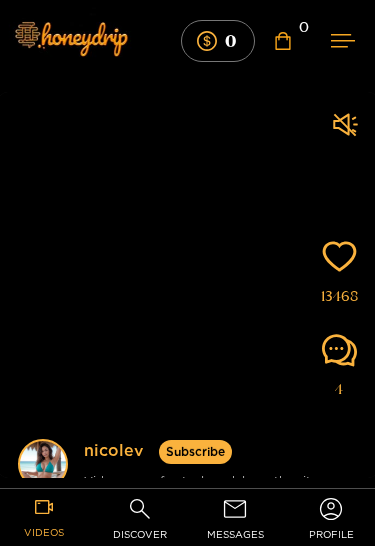 click 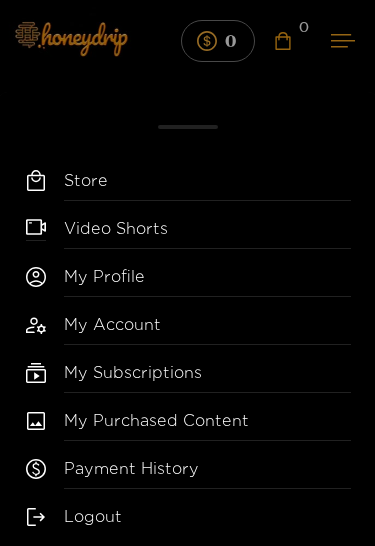 click on "Video Shorts" at bounding box center [207, 233] 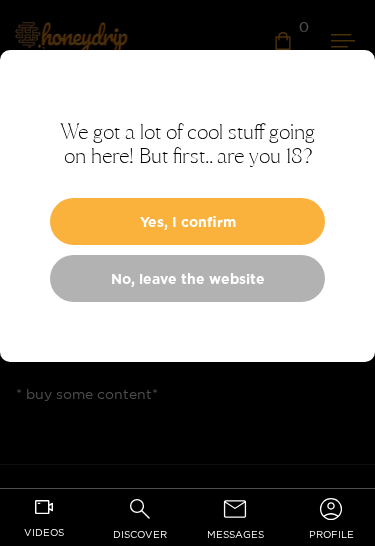 scroll, scrollTop: 0, scrollLeft: 0, axis: both 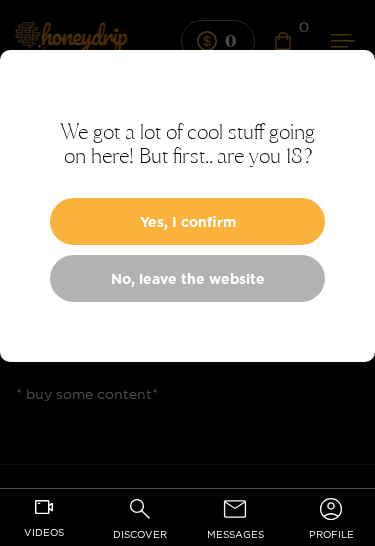 click on "Yes, I confirm" at bounding box center (187, 221) 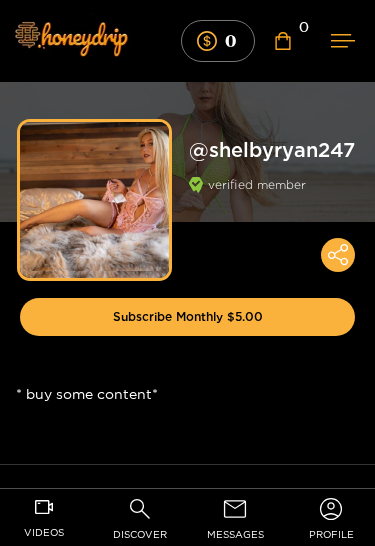 click on "* buy some content*" at bounding box center [187, 393] 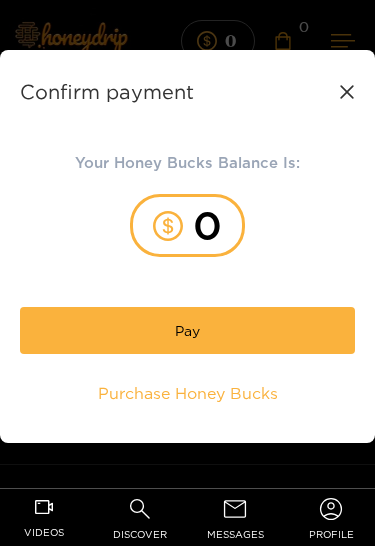 click on "Pay" at bounding box center [187, 330] 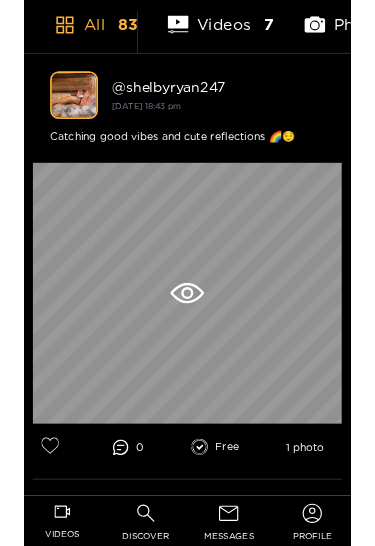 scroll, scrollTop: 474, scrollLeft: 0, axis: vertical 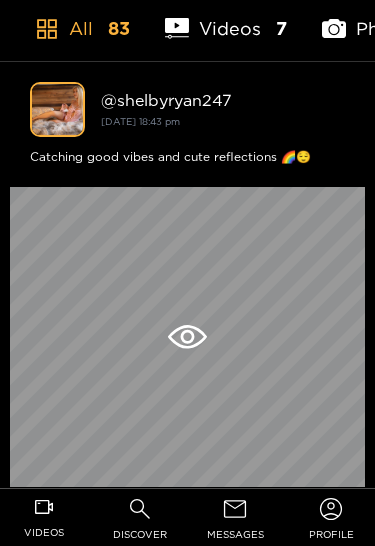 click at bounding box center [187, 337] 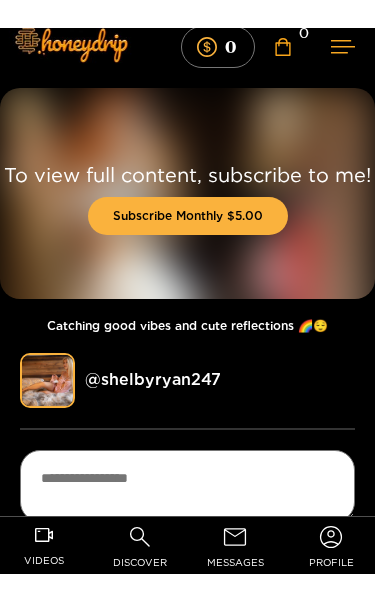 scroll, scrollTop: 0, scrollLeft: 0, axis: both 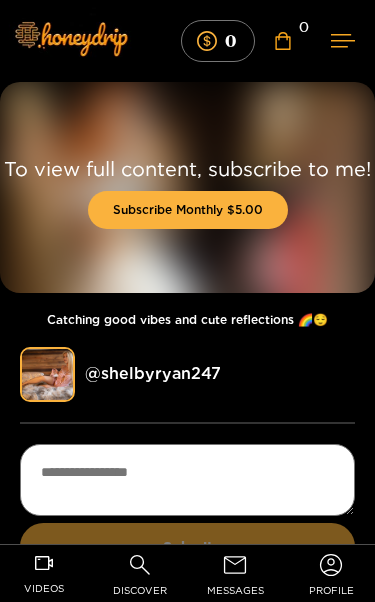 click on "Subscribe Monthly $5.00" at bounding box center [188, 210] 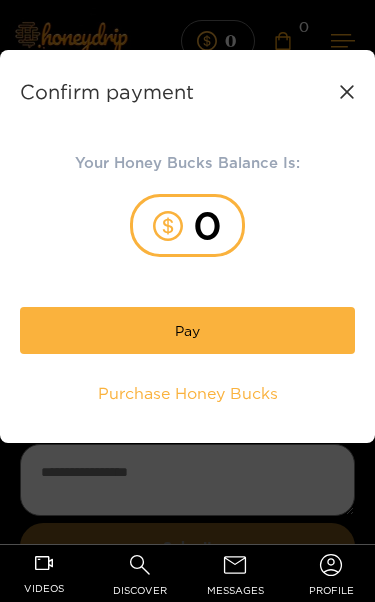 click on "Pay" at bounding box center [187, 330] 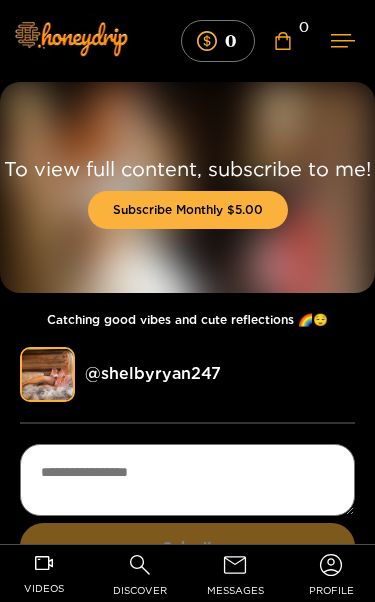 click on "To view full content, subscribe to me! Subscribe Monthly $5.00" at bounding box center [187, 187] 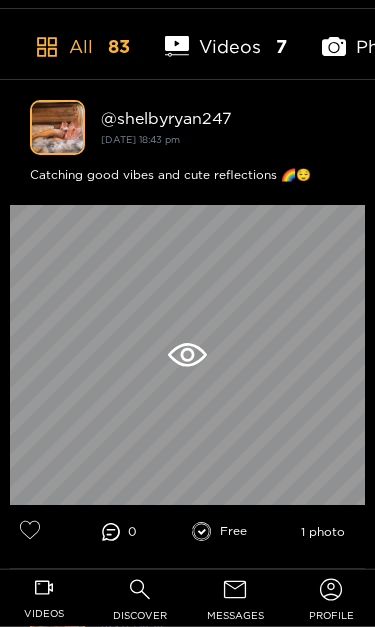 scroll, scrollTop: 456, scrollLeft: 0, axis: vertical 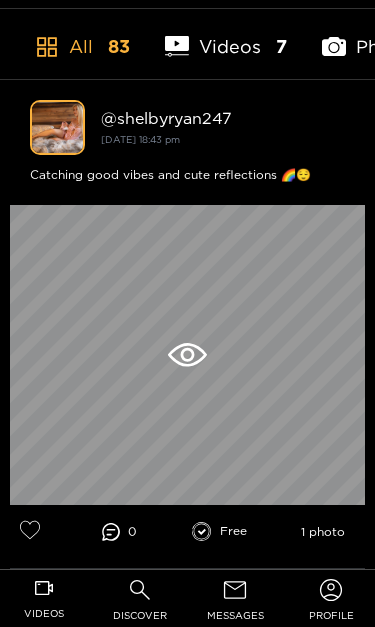 click 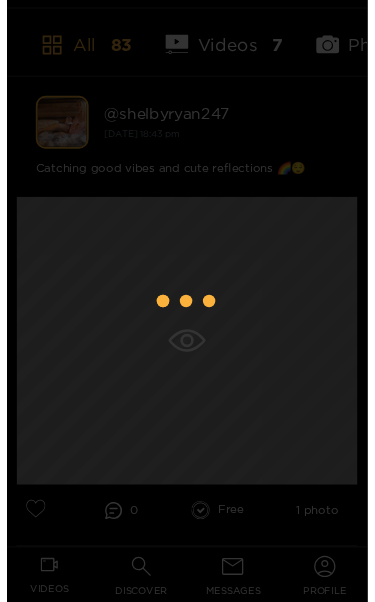 scroll, scrollTop: 0, scrollLeft: 0, axis: both 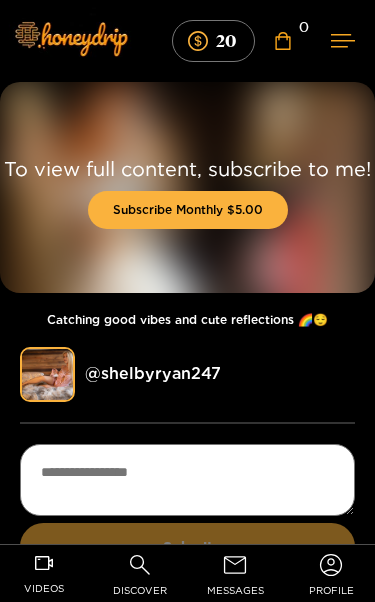 click on "Subscribe Monthly $5.00" at bounding box center [188, 210] 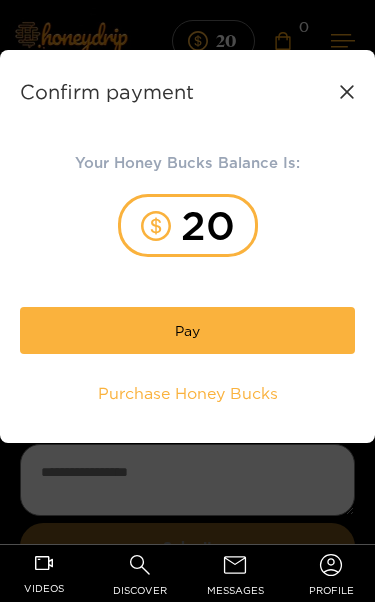 click on "Pay" at bounding box center (187, 330) 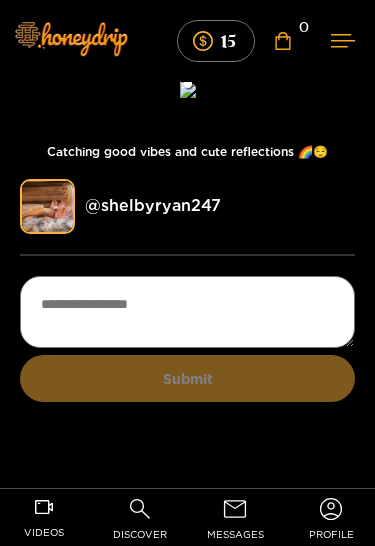 scroll, scrollTop: 0, scrollLeft: 0, axis: both 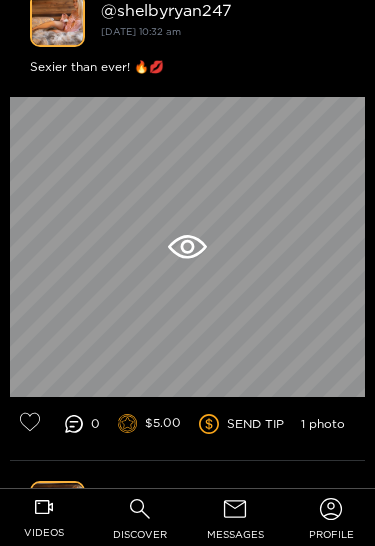 click 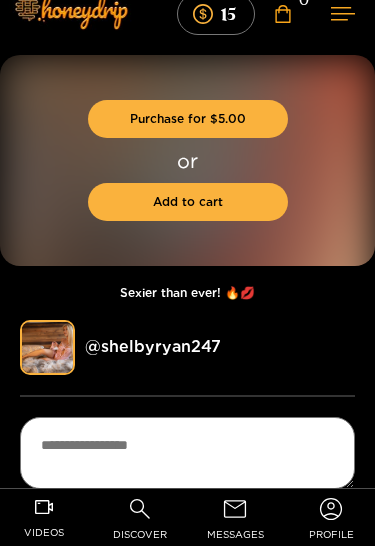 scroll, scrollTop: 0, scrollLeft: 0, axis: both 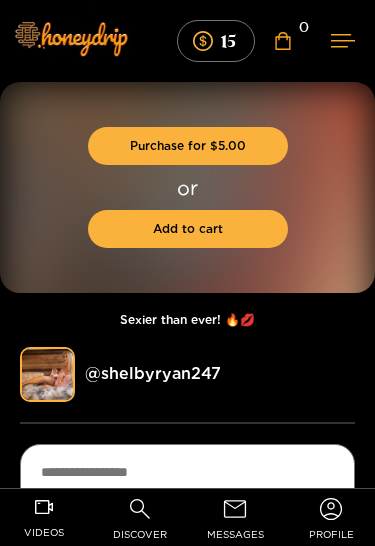 click on "Purchase for $ 5.00" at bounding box center [188, 146] 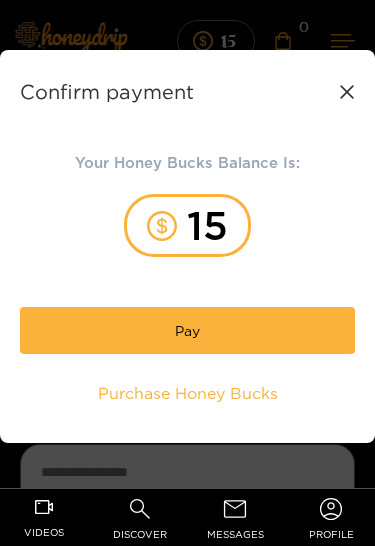 click on "Pay" at bounding box center (187, 330) 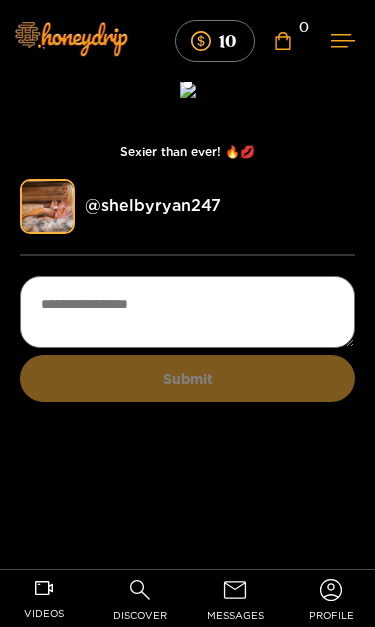 scroll, scrollTop: 147, scrollLeft: 0, axis: vertical 